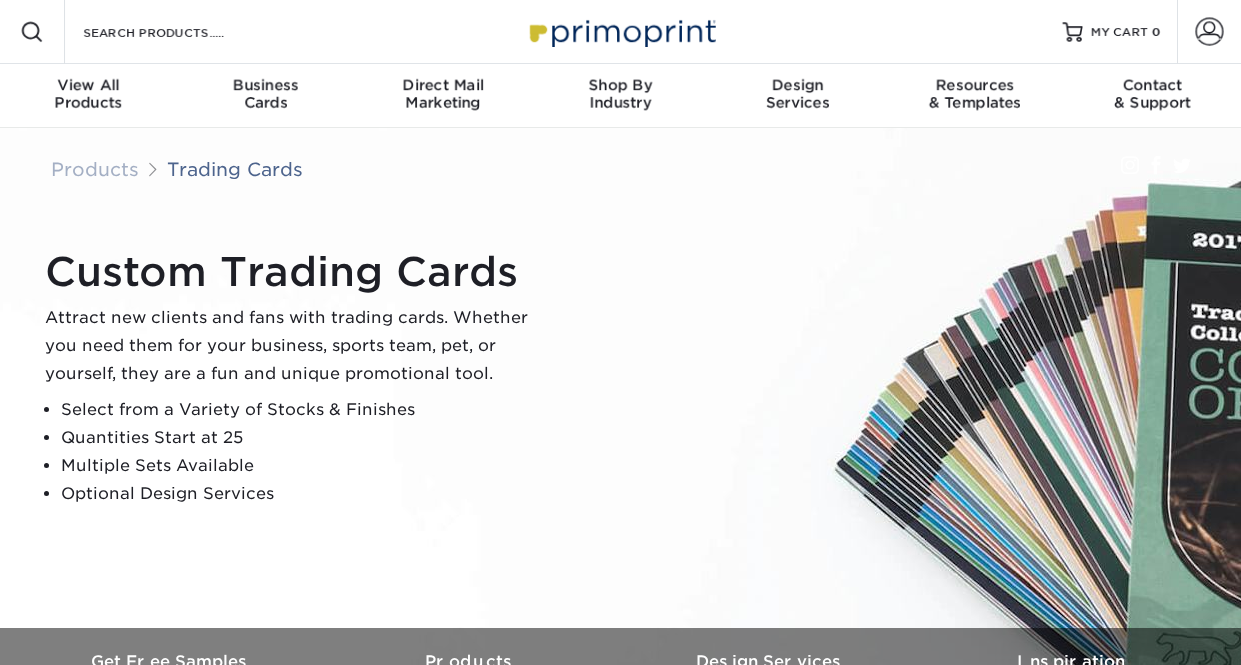 scroll, scrollTop: 0, scrollLeft: 0, axis: both 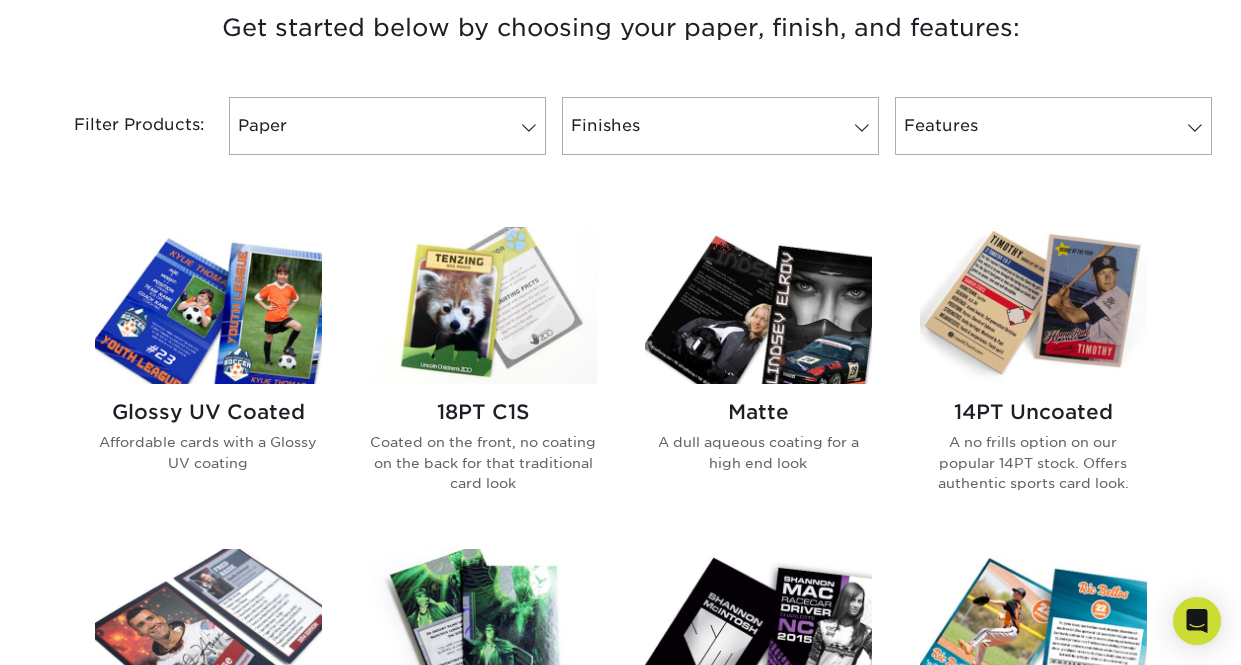 click at bounding box center (1033, 305) 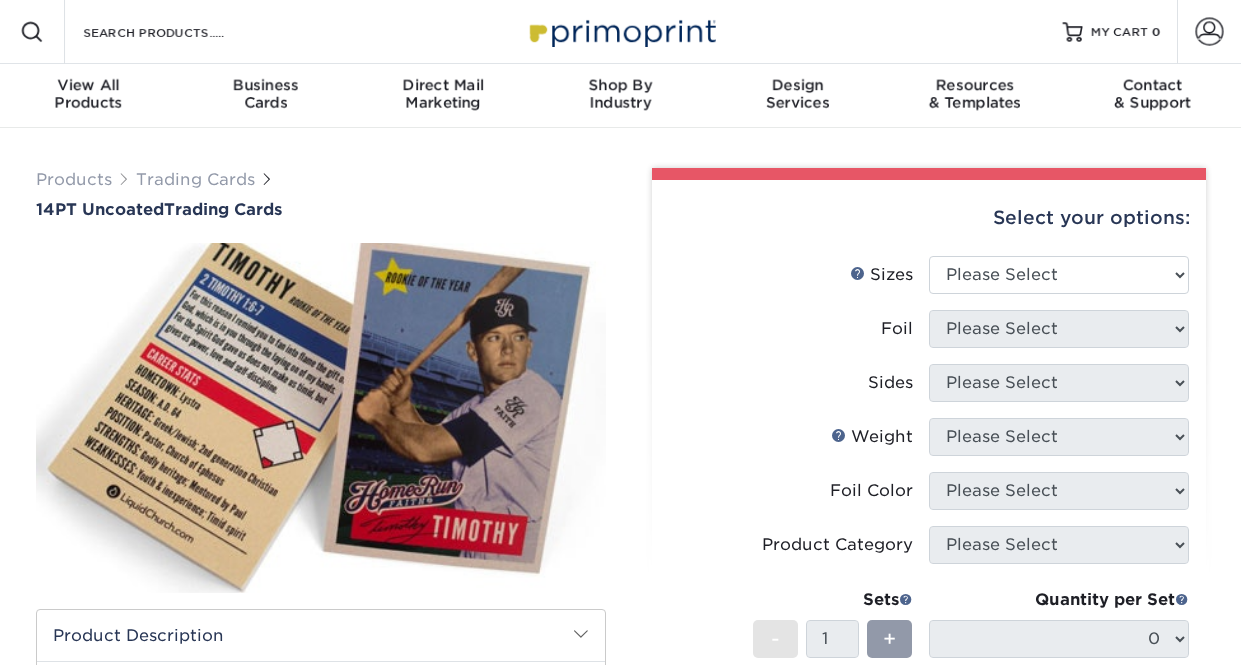 scroll, scrollTop: 0, scrollLeft: 0, axis: both 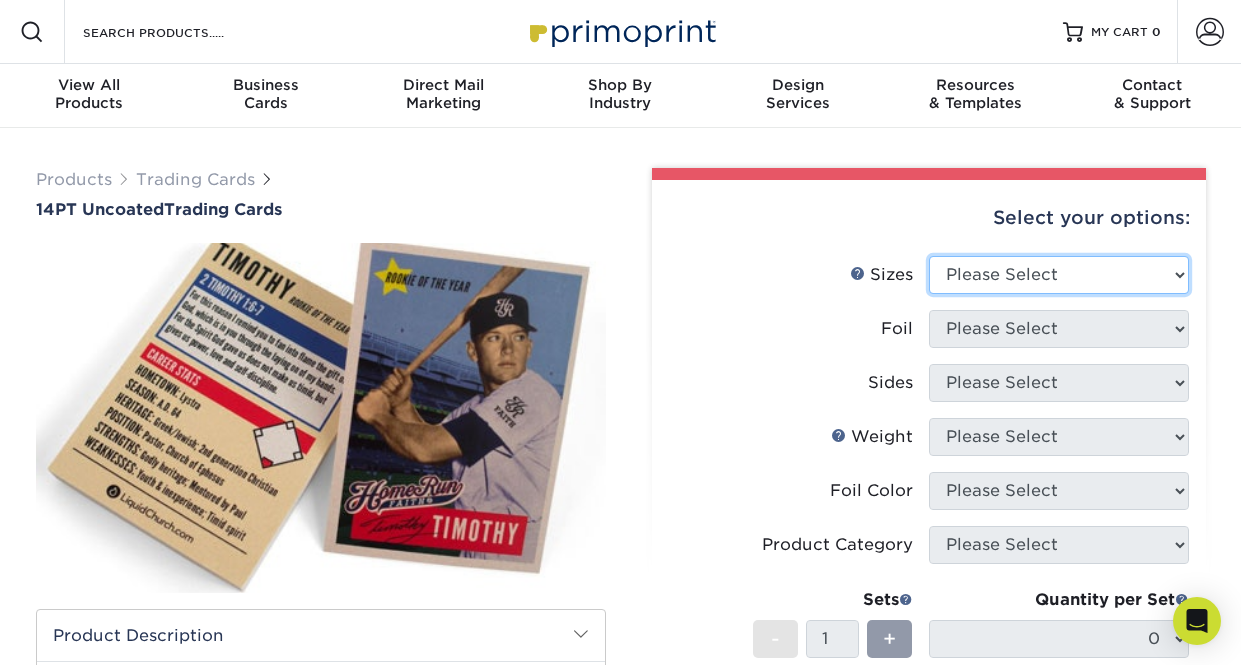 click on "Please Select
2.5" x 3.5"" at bounding box center (1059, 275) 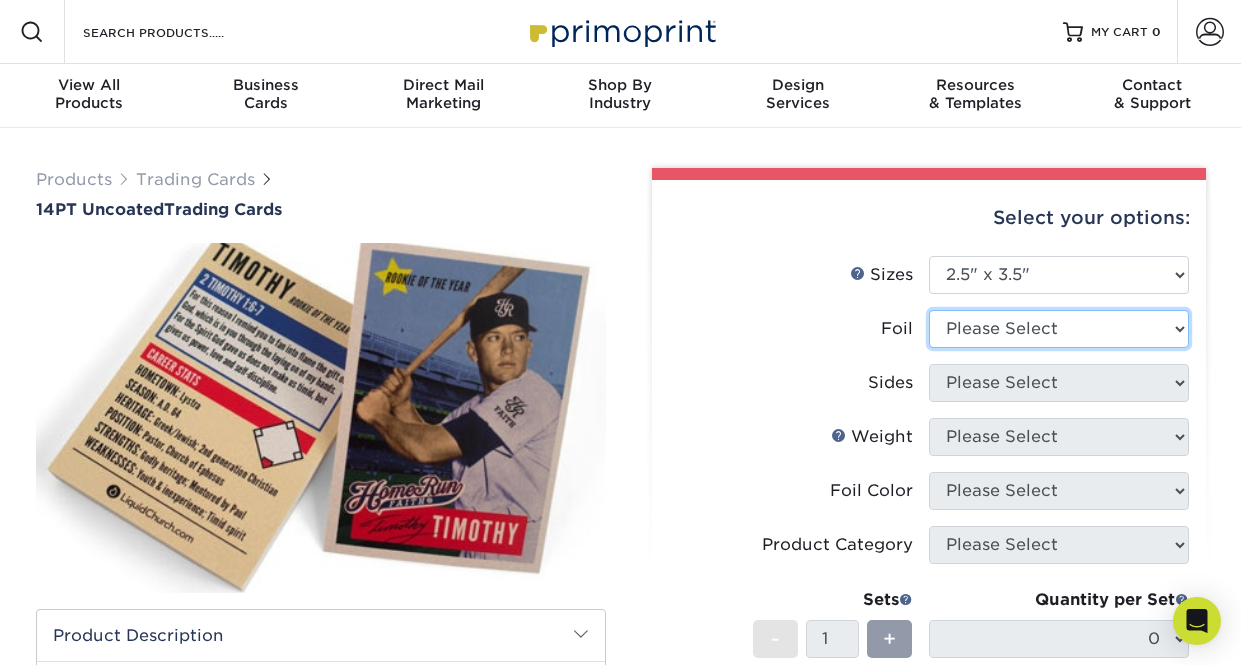click on "Please Select Yes No" at bounding box center [1059, 329] 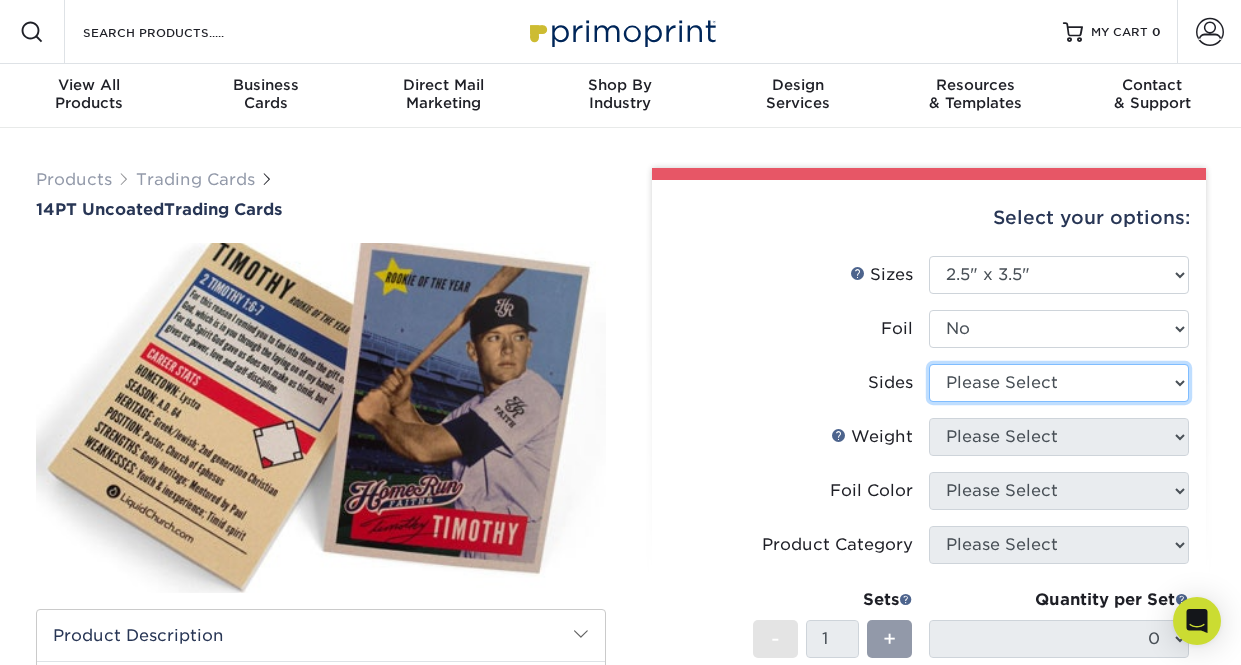 click on "Please Select Print Both Sides Print Front Only" at bounding box center [1059, 383] 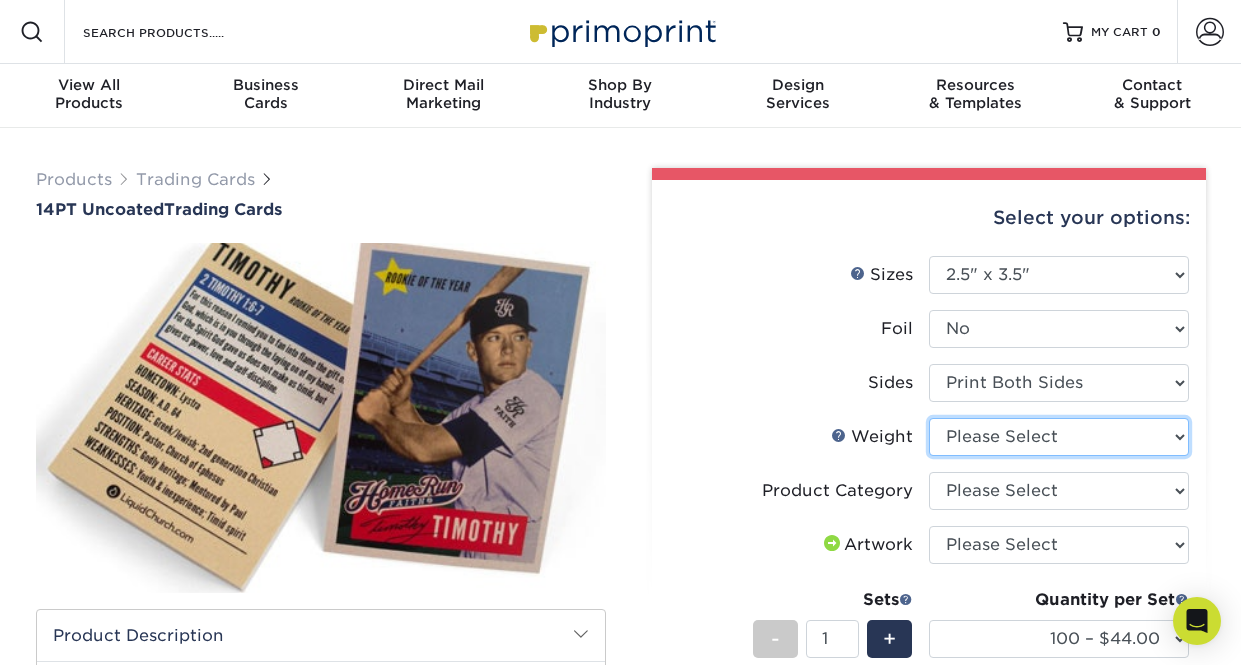 click on "Please Select 14PT Uncoated" at bounding box center [1059, 437] 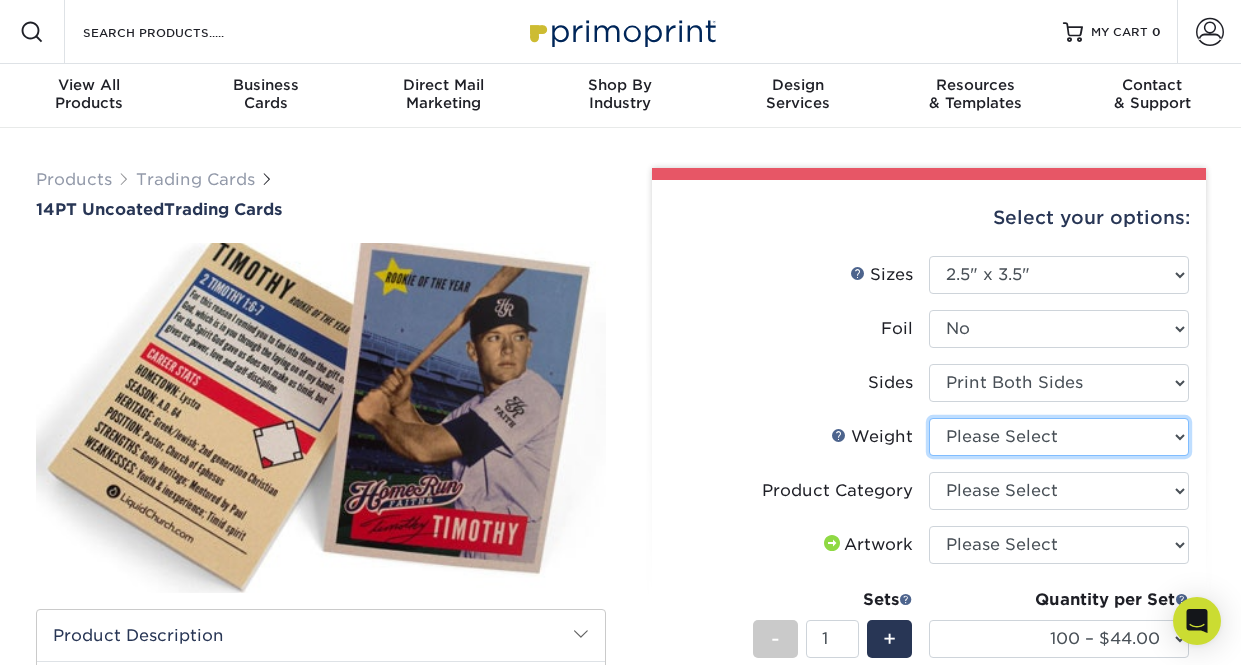 select on "14PT Uncoated" 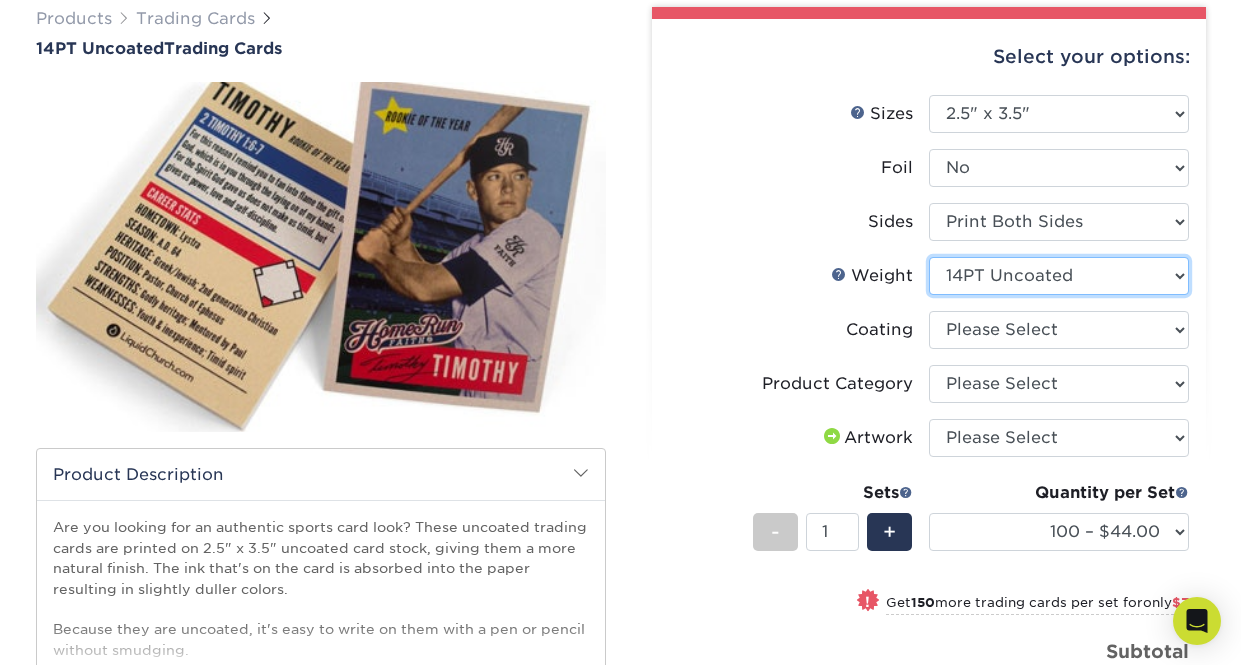 scroll, scrollTop: 162, scrollLeft: 0, axis: vertical 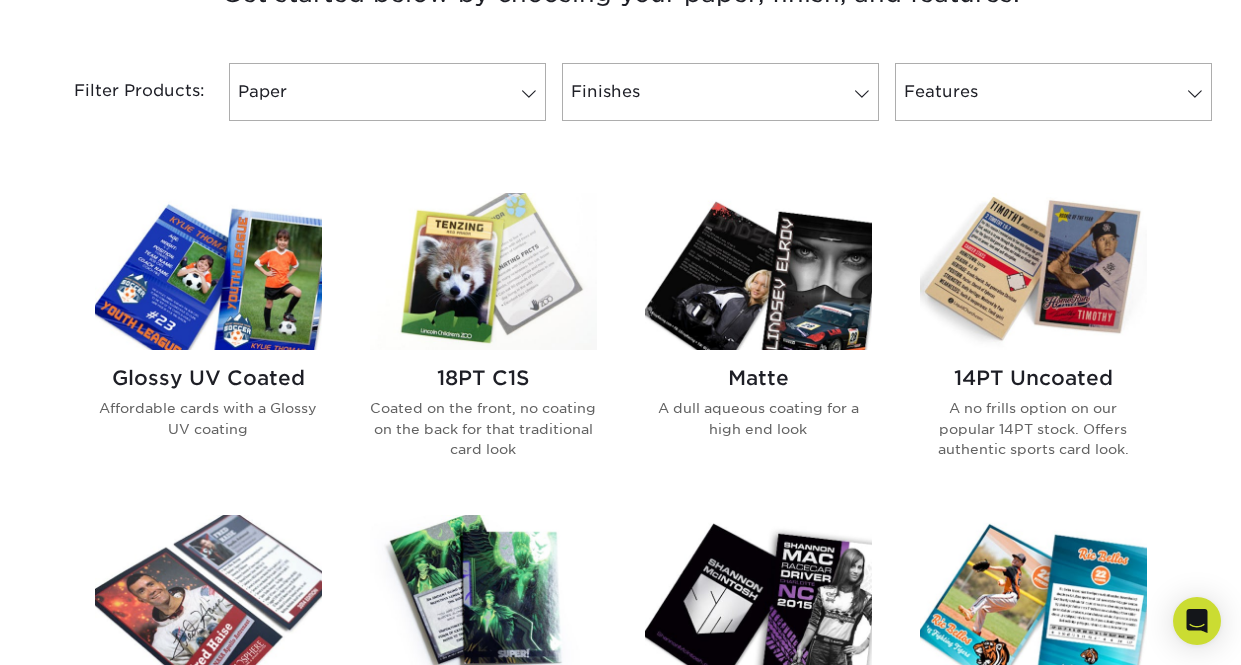 click on "Glossy UV Coated
Affordable cards with a Glossy UV coating" at bounding box center [208, 410] 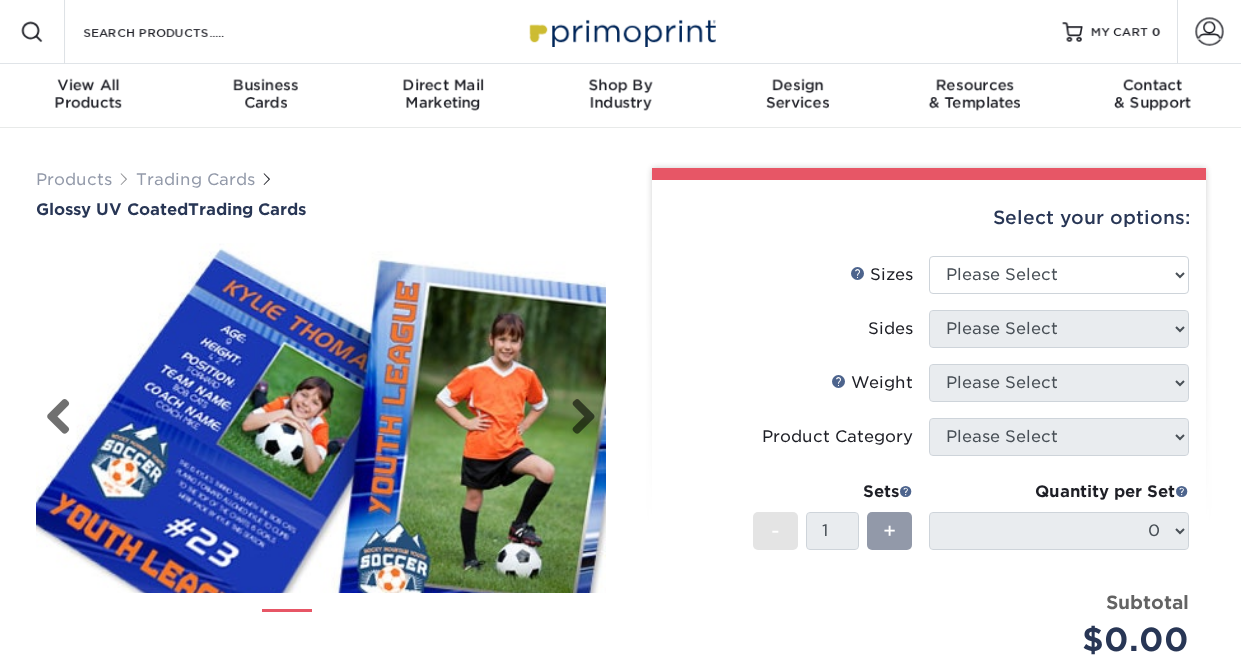 scroll, scrollTop: 0, scrollLeft: 0, axis: both 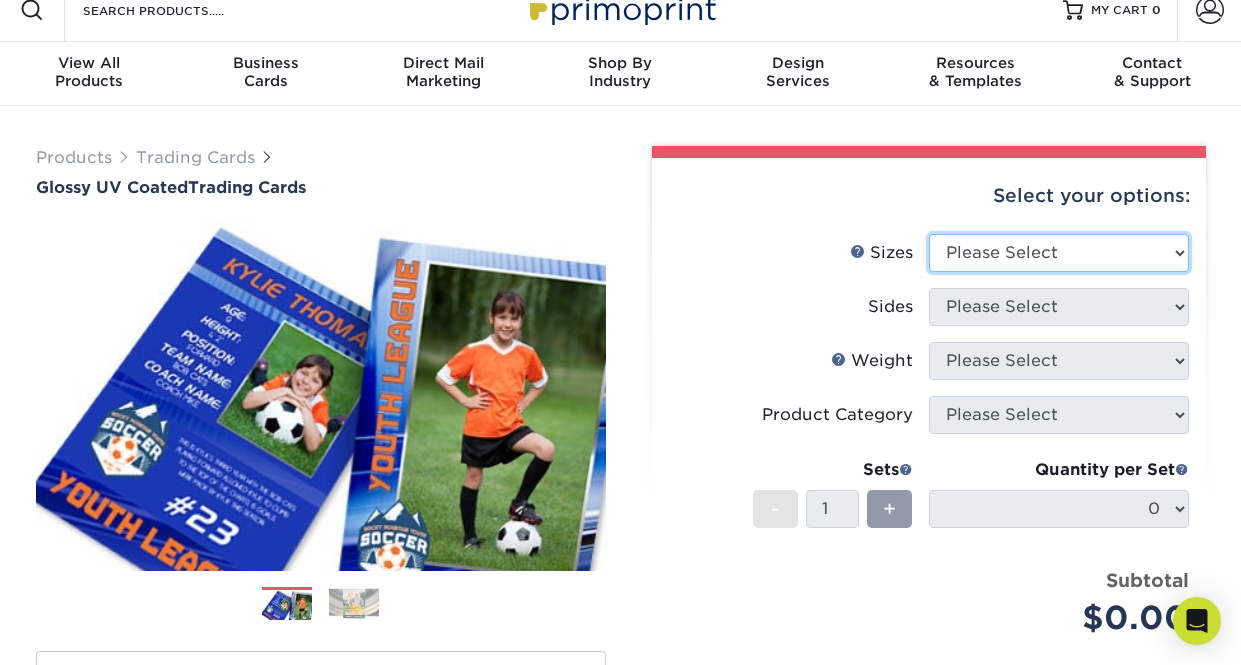 click on "Please Select
2.5" x 3.5"" at bounding box center [1059, 253] 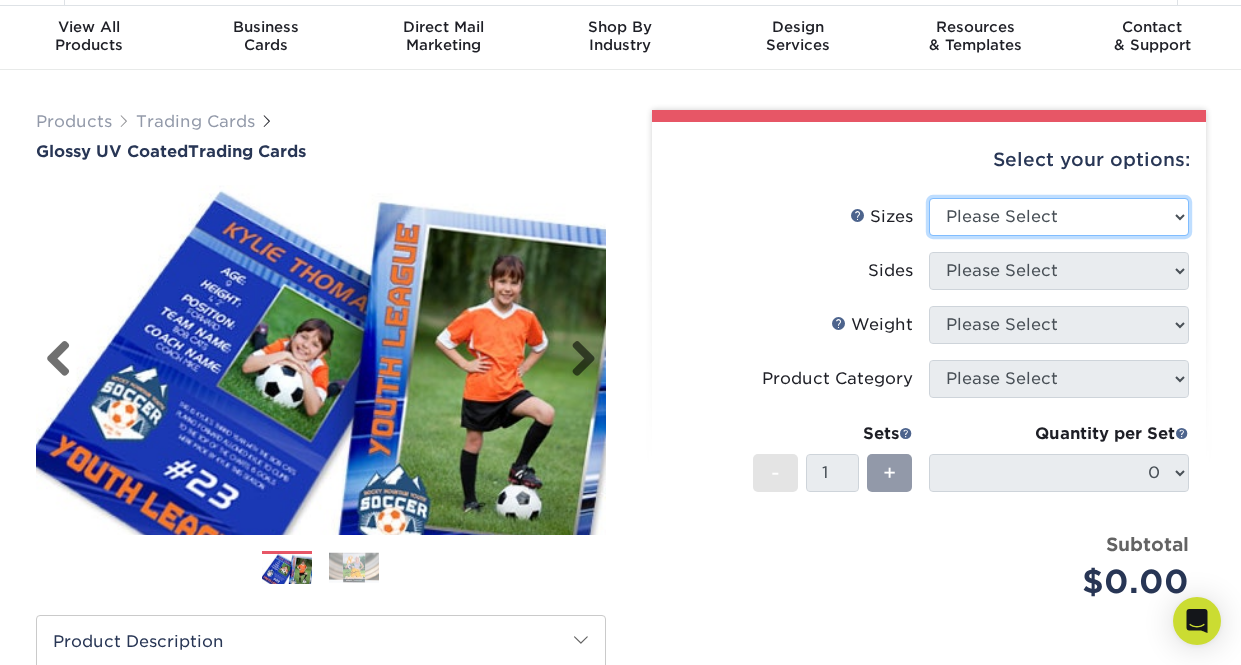 scroll, scrollTop: 56, scrollLeft: 0, axis: vertical 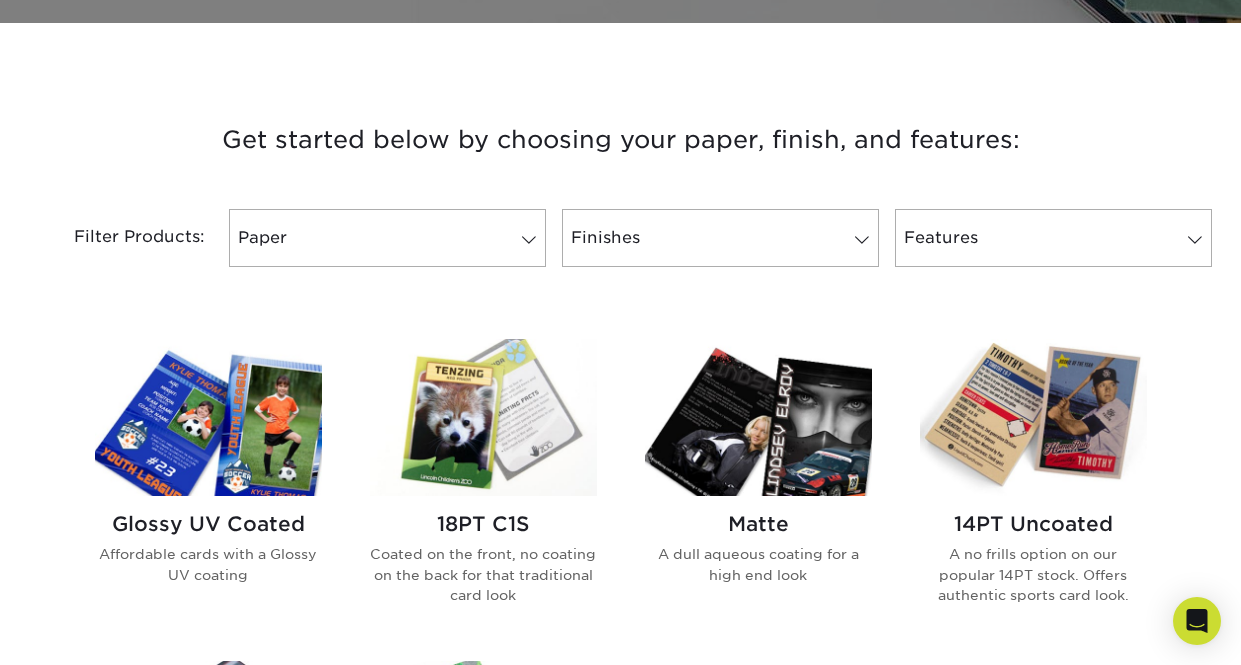 click at bounding box center [208, 417] 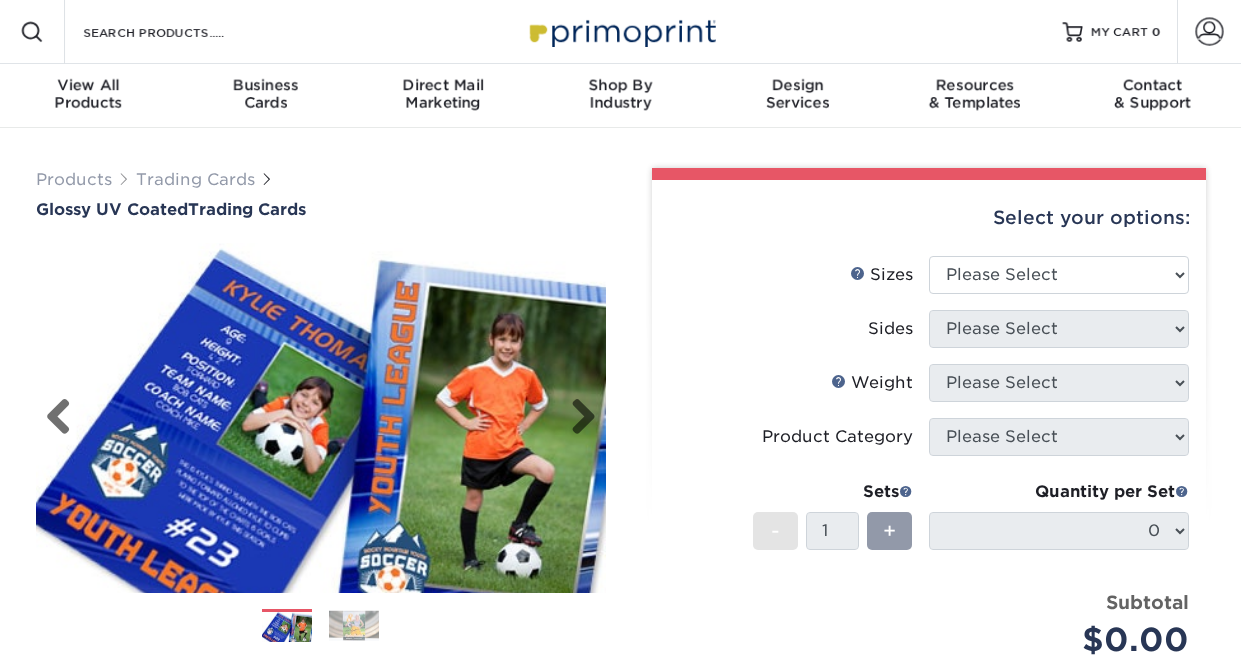 scroll, scrollTop: 0, scrollLeft: 0, axis: both 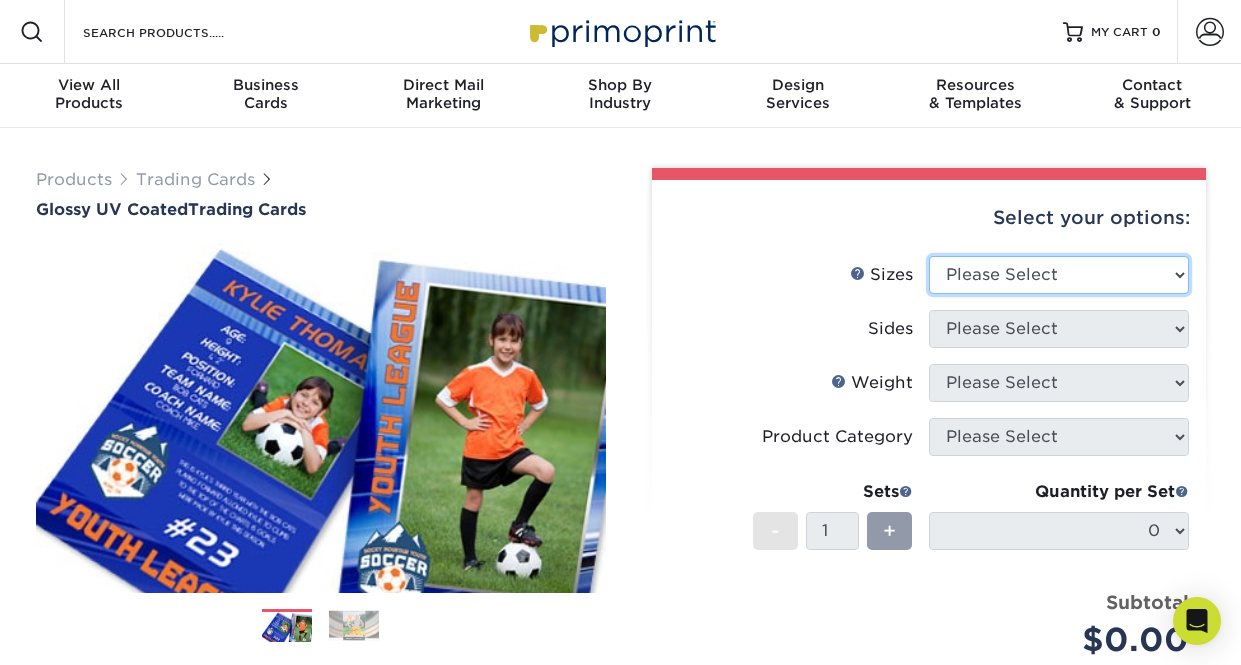 click on "Please Select
2.5" x 3.5"" at bounding box center [1059, 275] 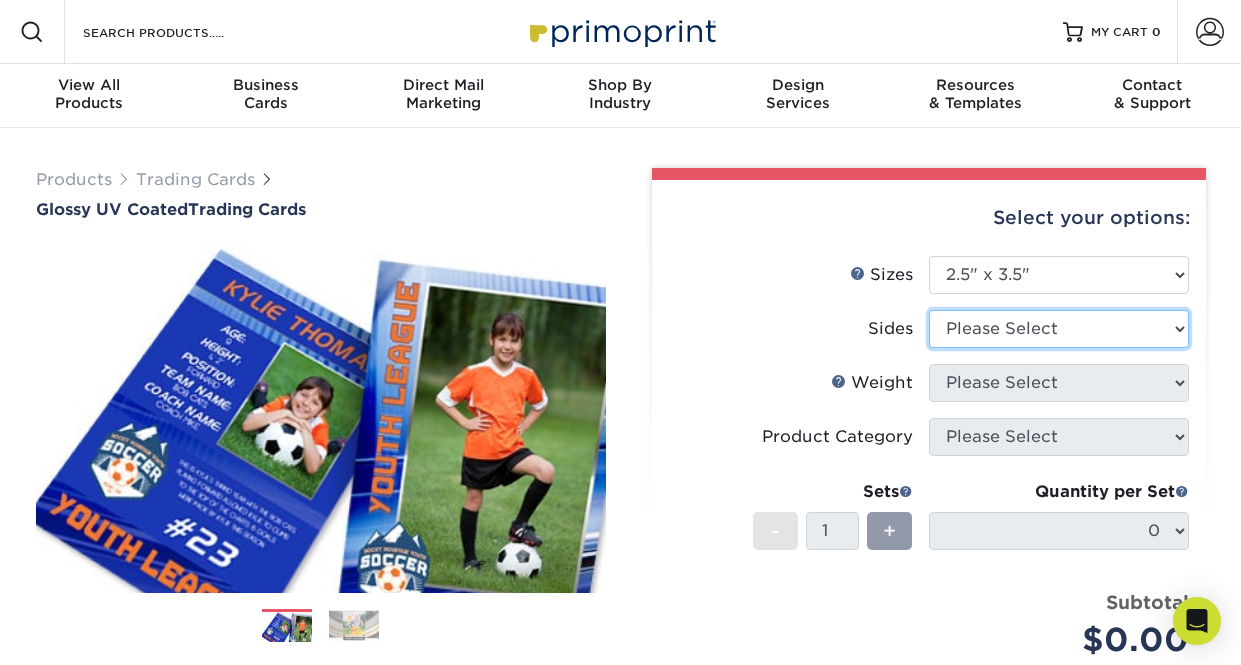 click on "Please Select Print Both Sides Print Front Only" at bounding box center [1059, 329] 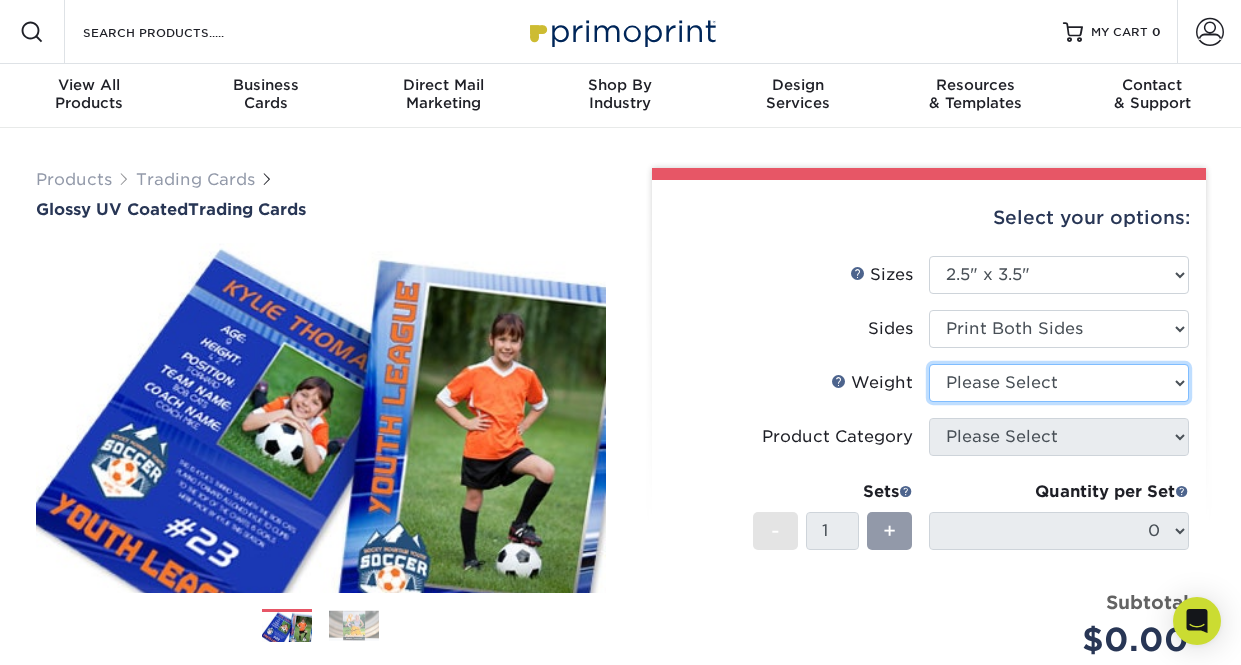 click on "Please Select 16PT 14PT 18PT C1S" at bounding box center [1059, 383] 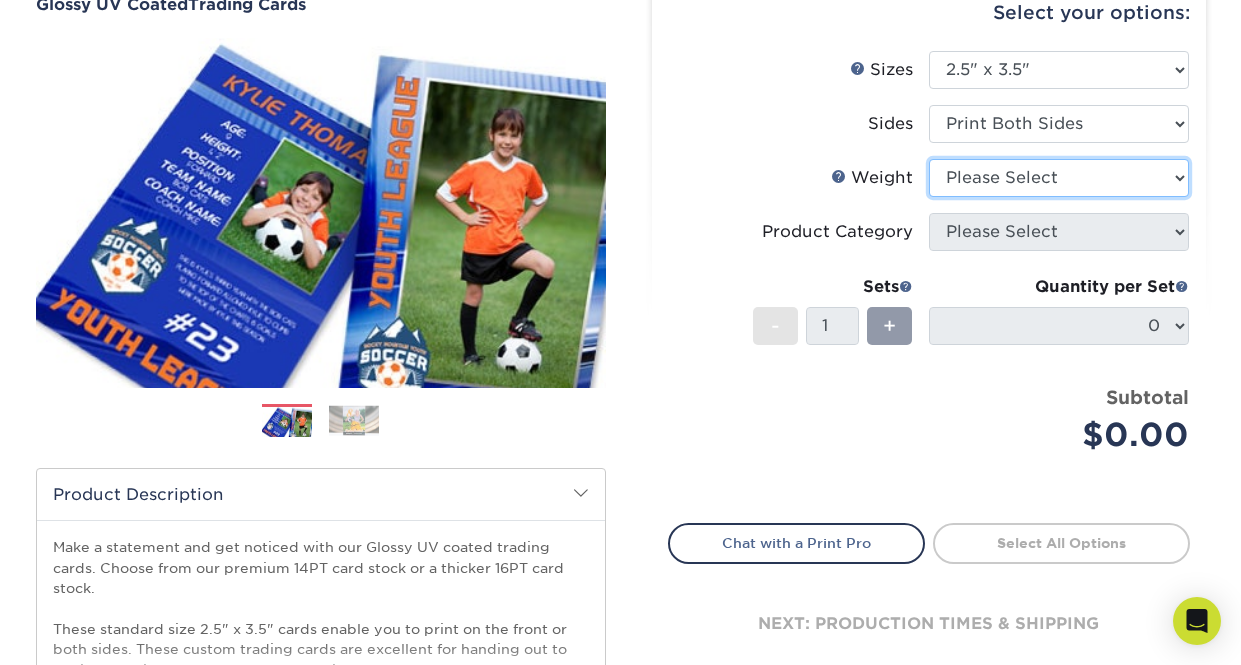 scroll, scrollTop: 201, scrollLeft: 0, axis: vertical 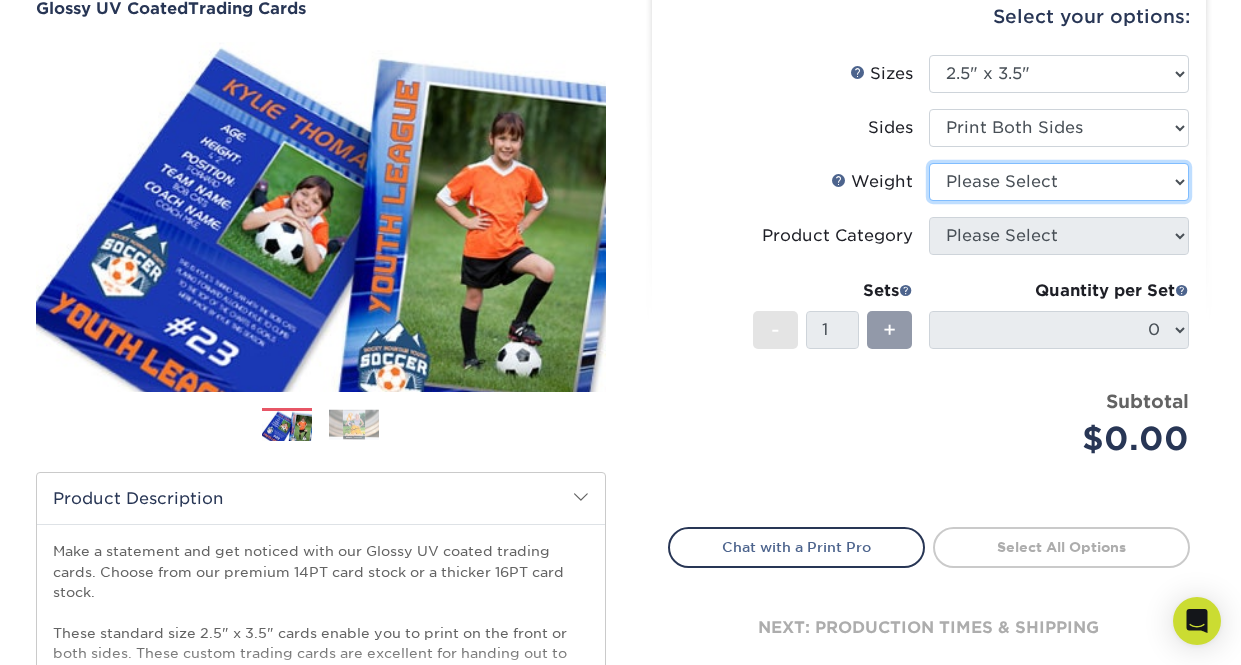 click on "Please Select 16PT 14PT 18PT C1S" at bounding box center (1059, 182) 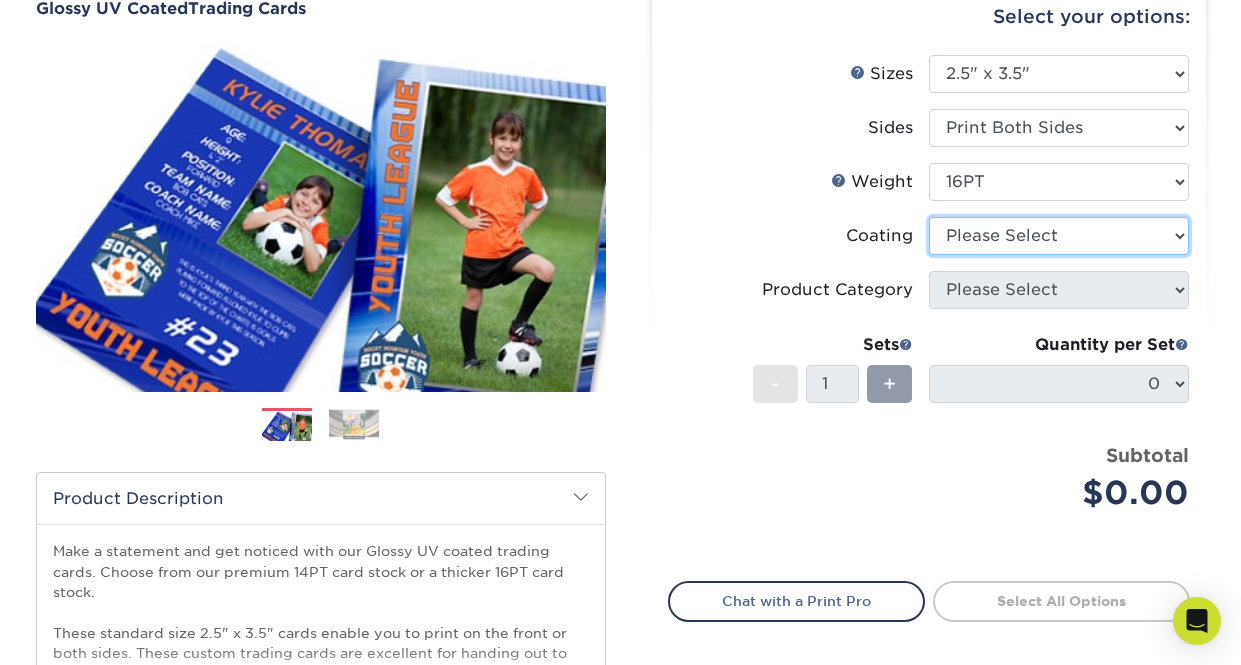 click at bounding box center [1059, 236] 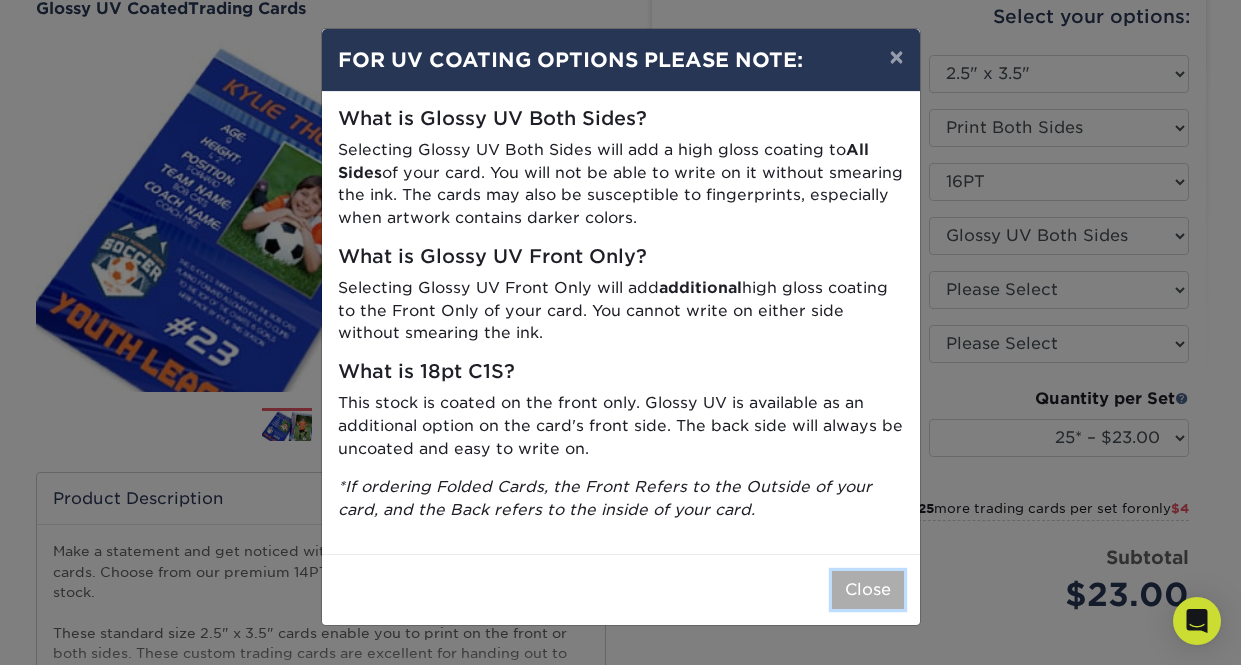 click on "Close" at bounding box center (868, 590) 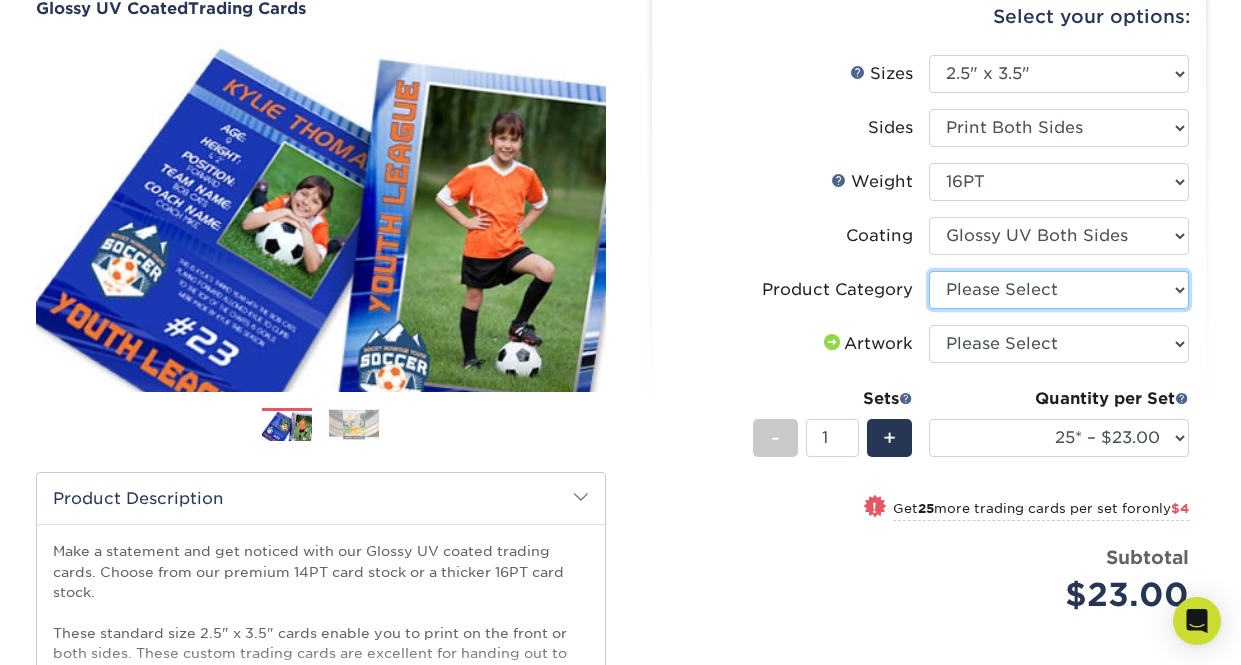 click on "Please Select Trading Cards" at bounding box center (1059, 290) 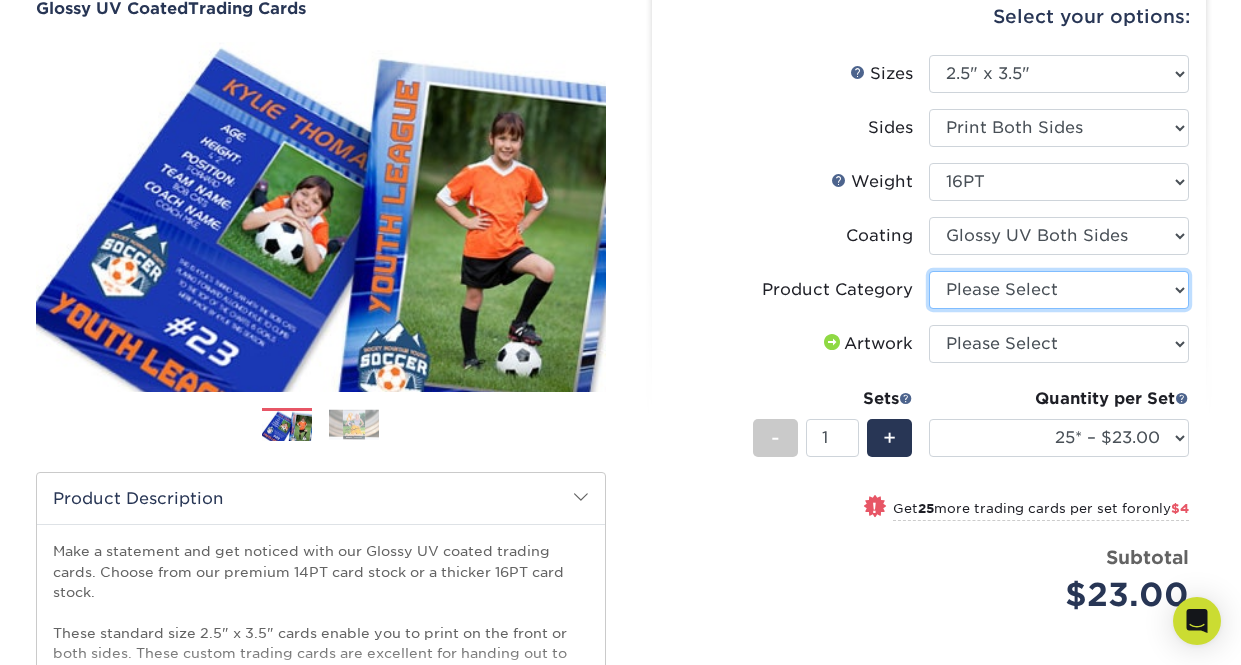 select on "c2f9bce9-36c2-409d-b101-c29d9d031e18" 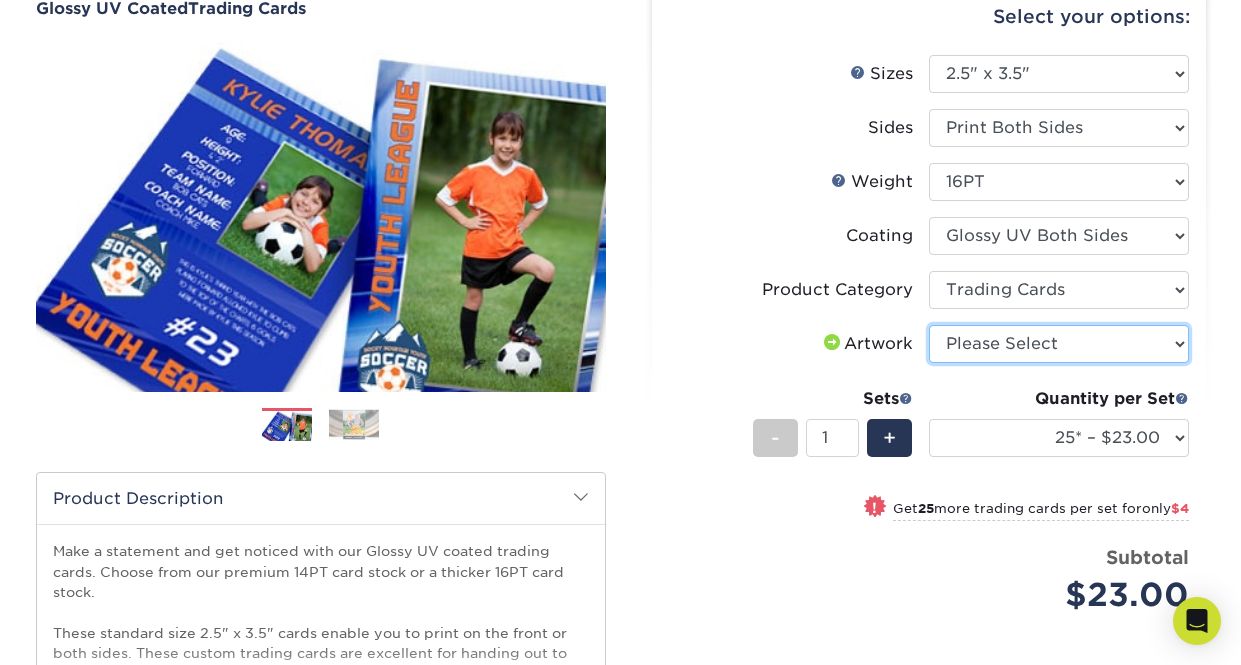 click on "Please Select I will upload files I need a design - $100" at bounding box center [1059, 344] 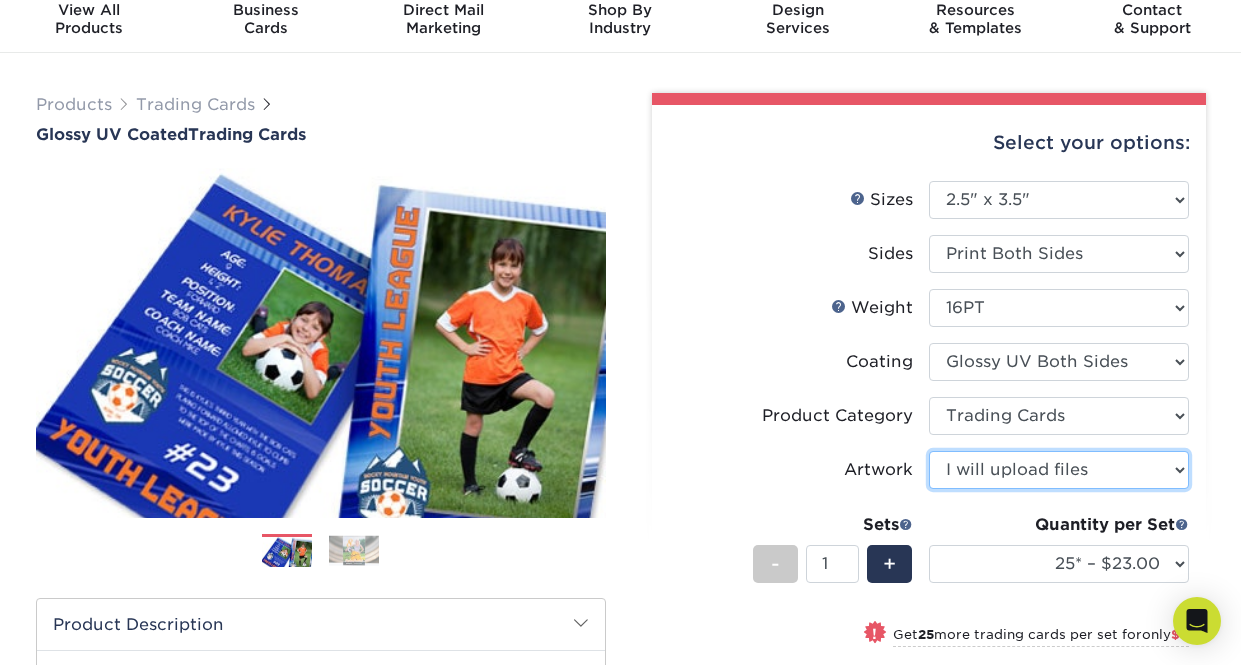 scroll, scrollTop: 0, scrollLeft: 0, axis: both 